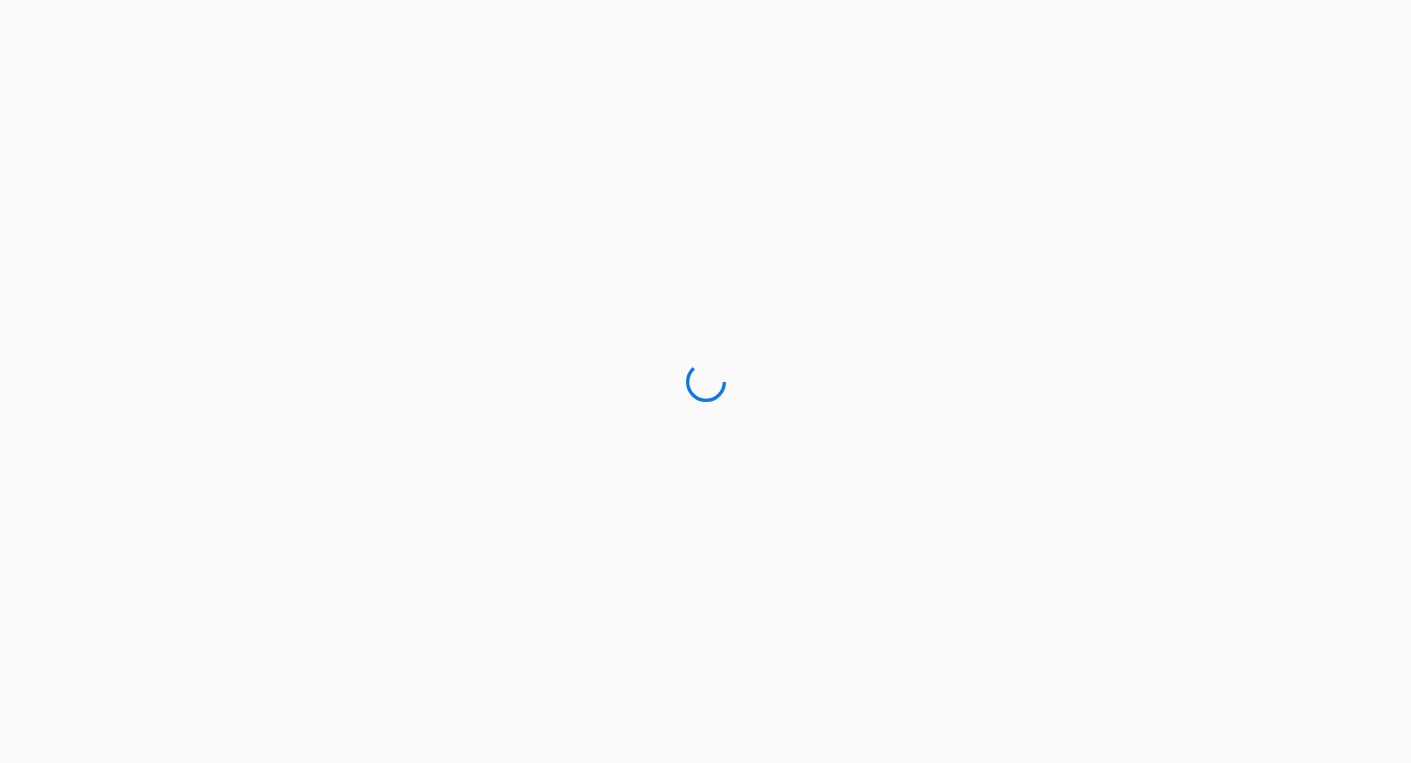 scroll, scrollTop: 0, scrollLeft: 0, axis: both 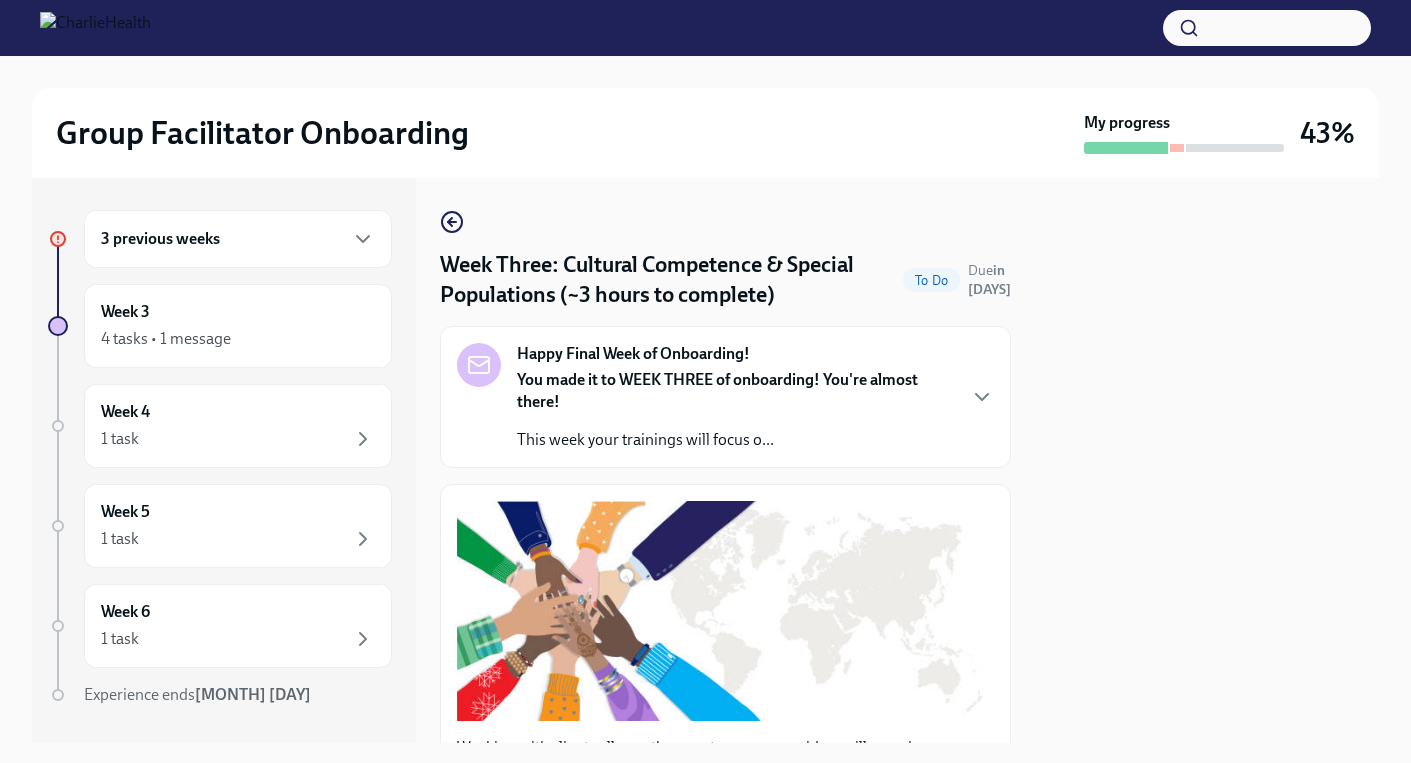 click on "Group Facilitator Onboarding" at bounding box center (566, 133) 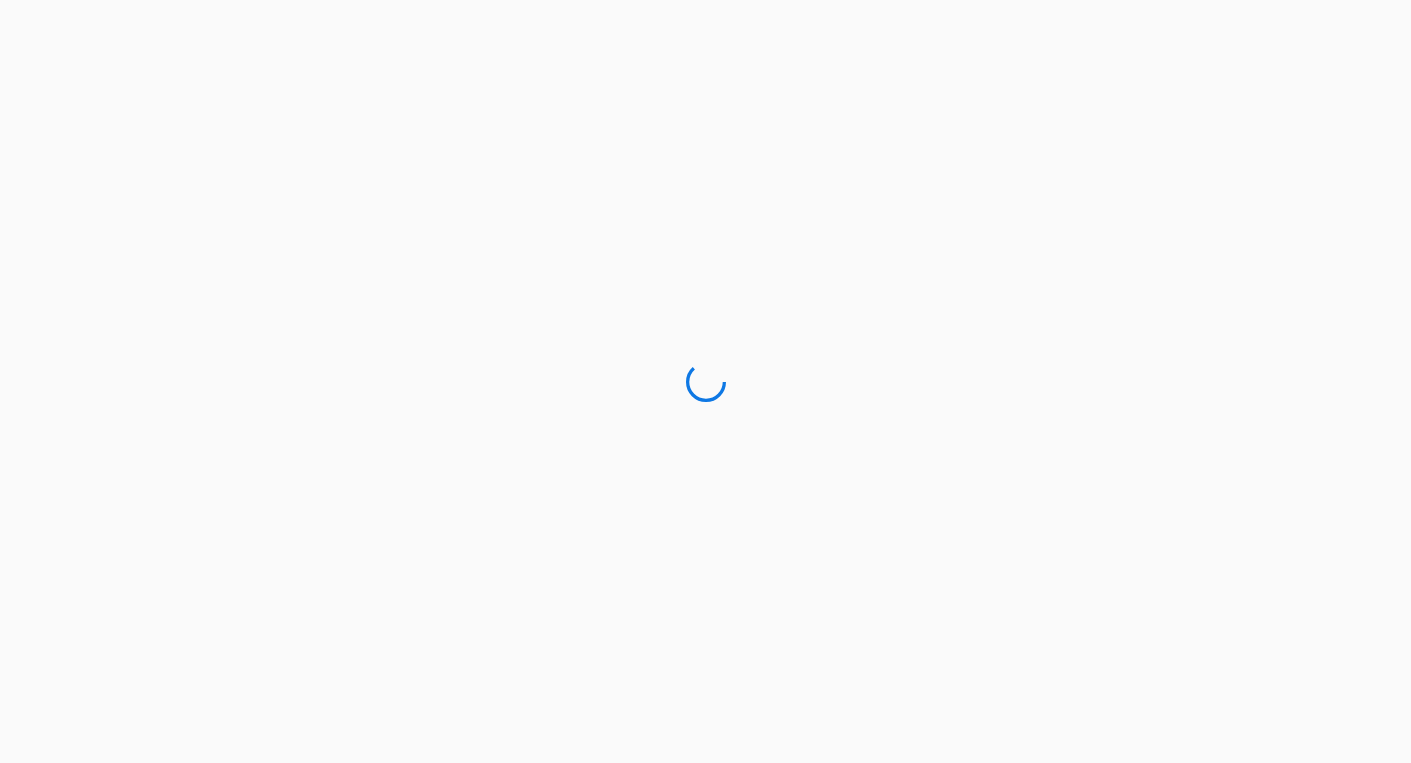 scroll, scrollTop: 0, scrollLeft: 0, axis: both 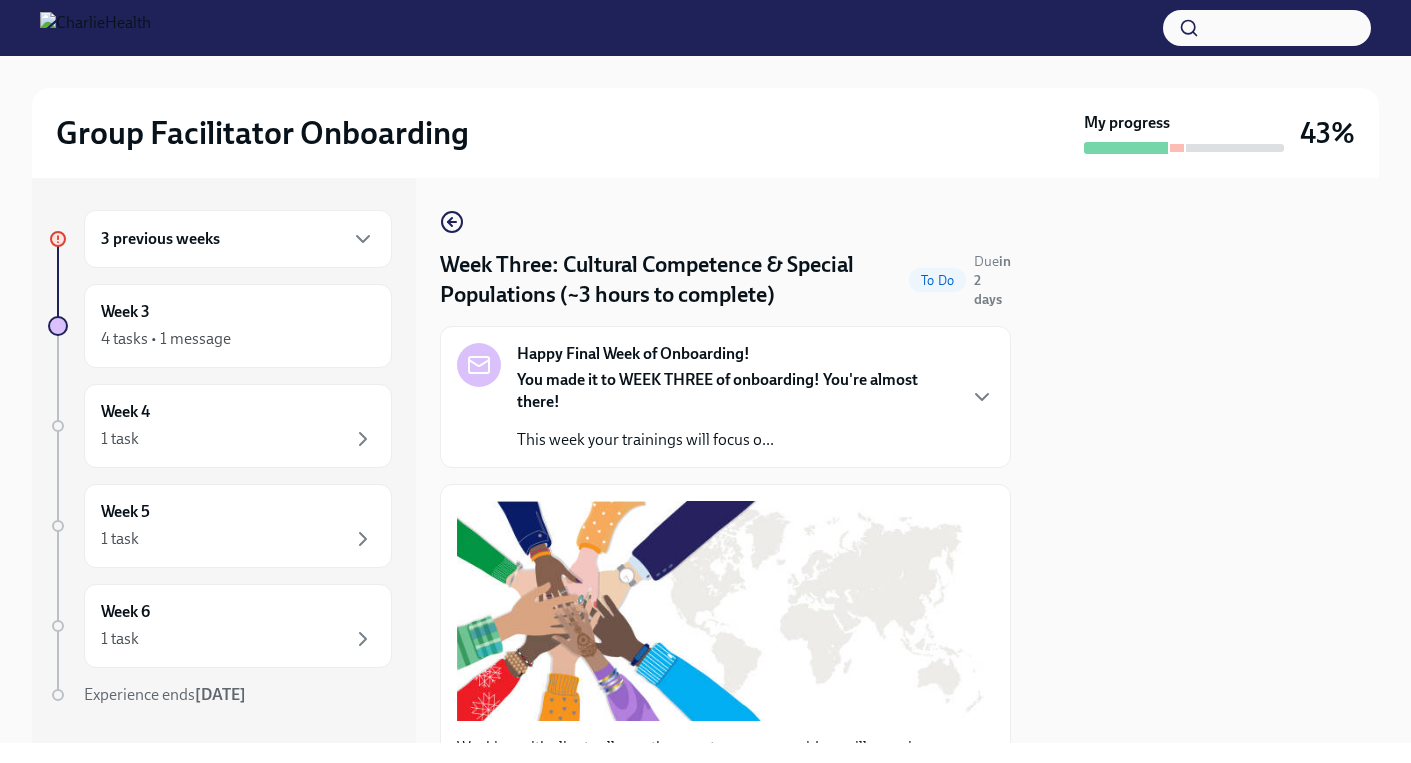 click at bounding box center [1207, 460] 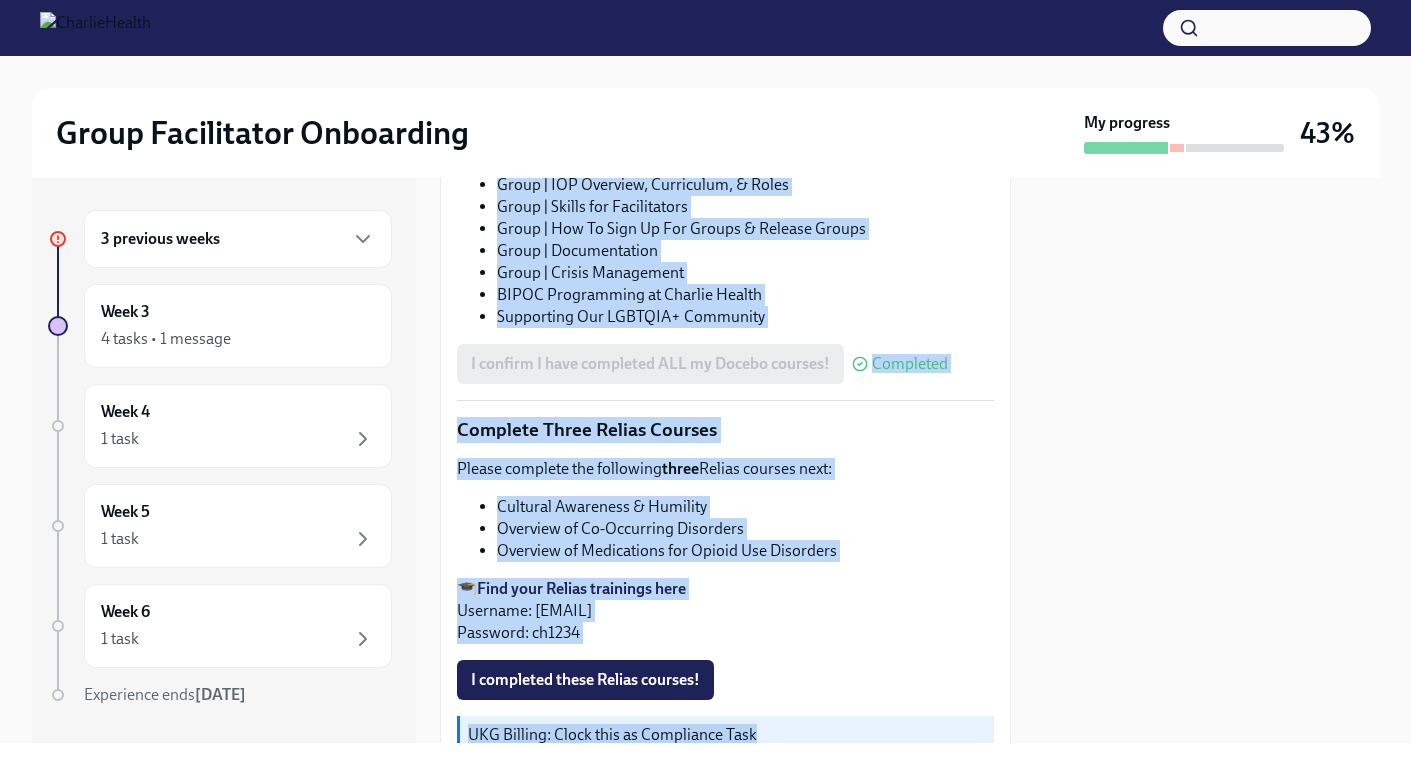 drag, startPoint x: 639, startPoint y: 269, endPoint x: 797, endPoint y: 718, distance: 475.98843 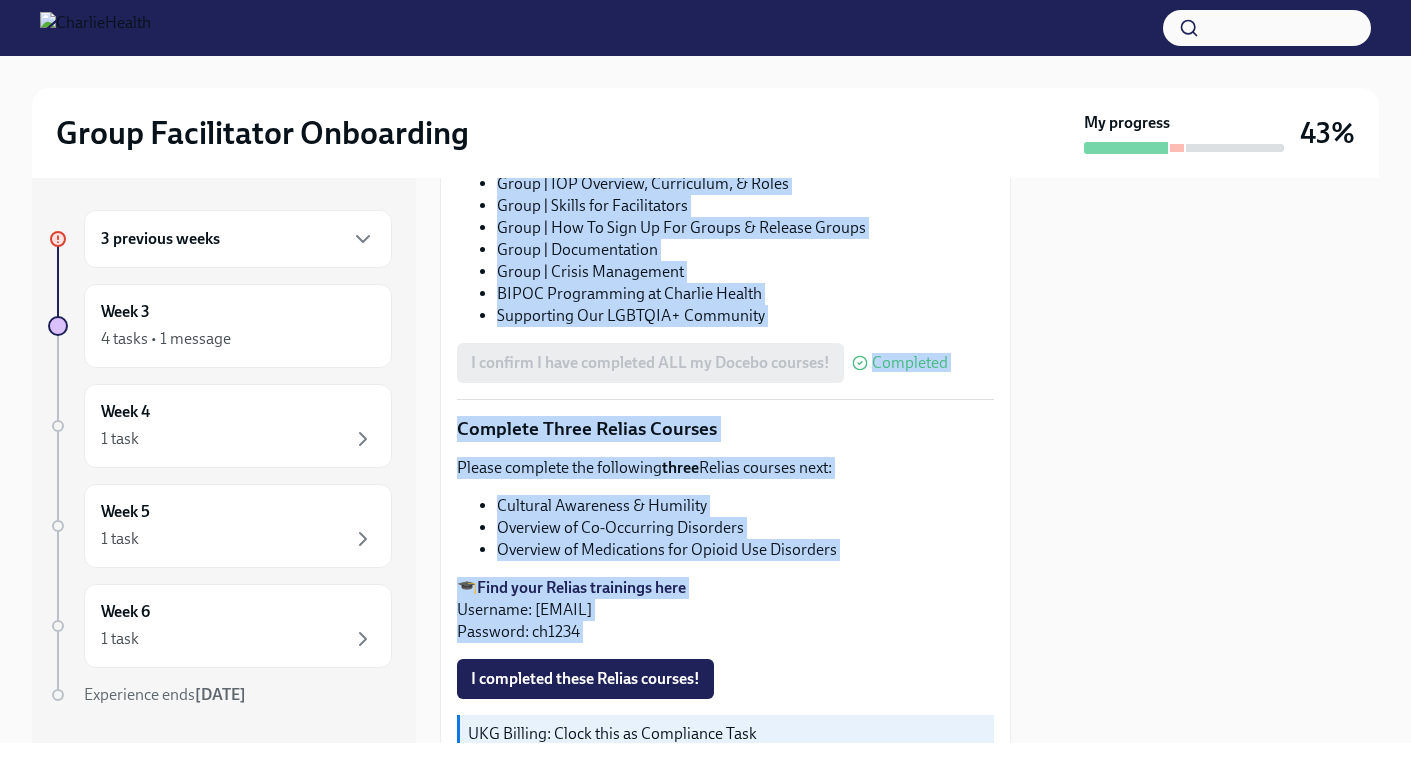 click on "Please complete the following  three  Relias courses next:" at bounding box center [725, 468] 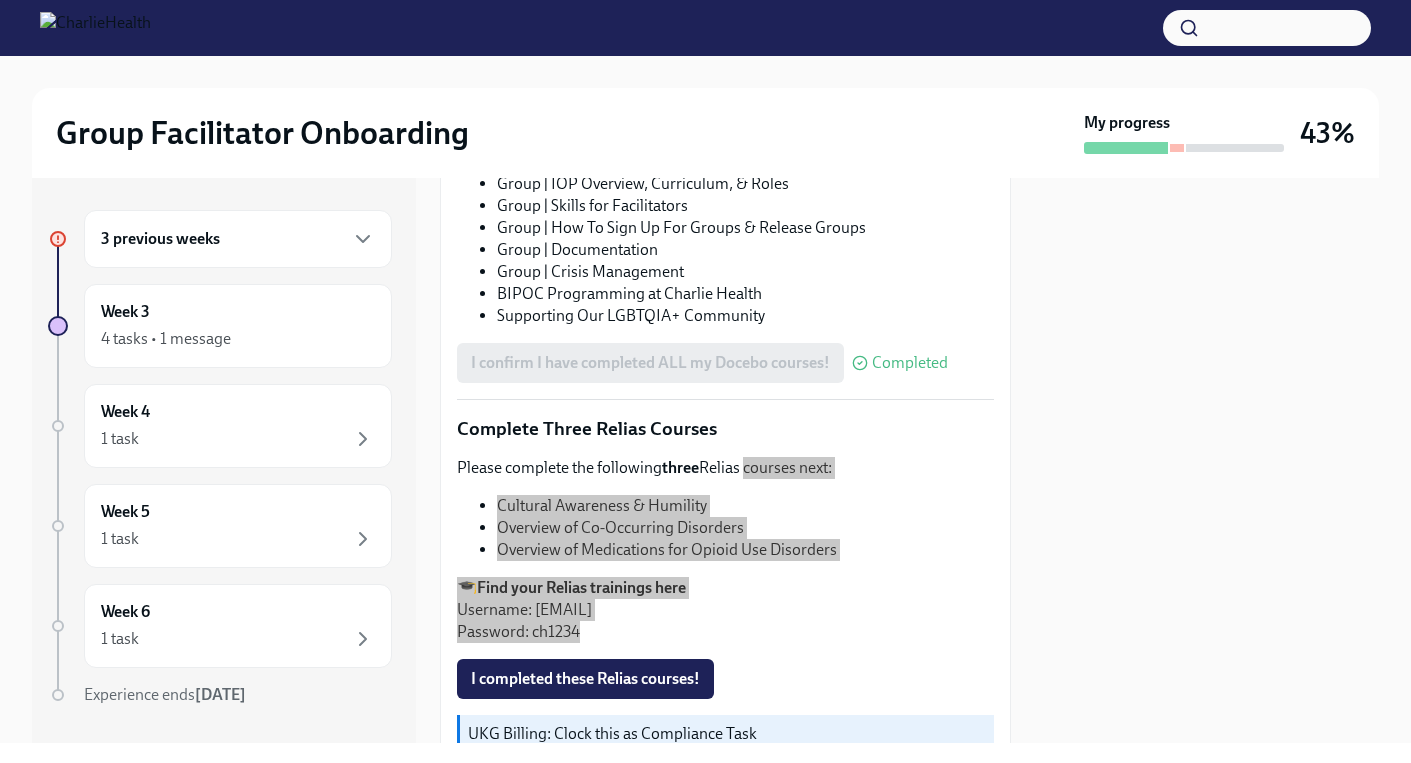 drag, startPoint x: 745, startPoint y: 462, endPoint x: 936, endPoint y: 758, distance: 352.27405 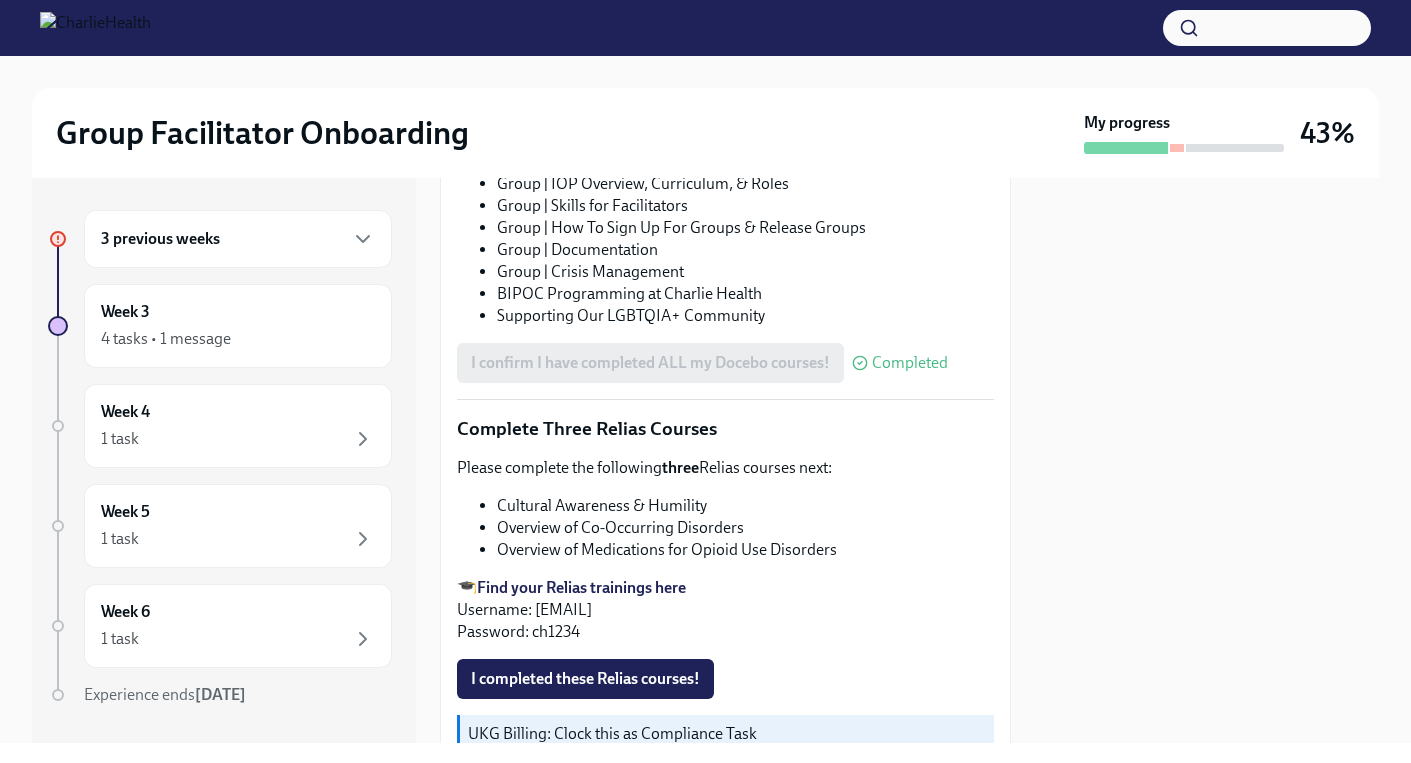 click on "I confirm I have completed ALL my Docebo courses! Completed" at bounding box center (702, 363) 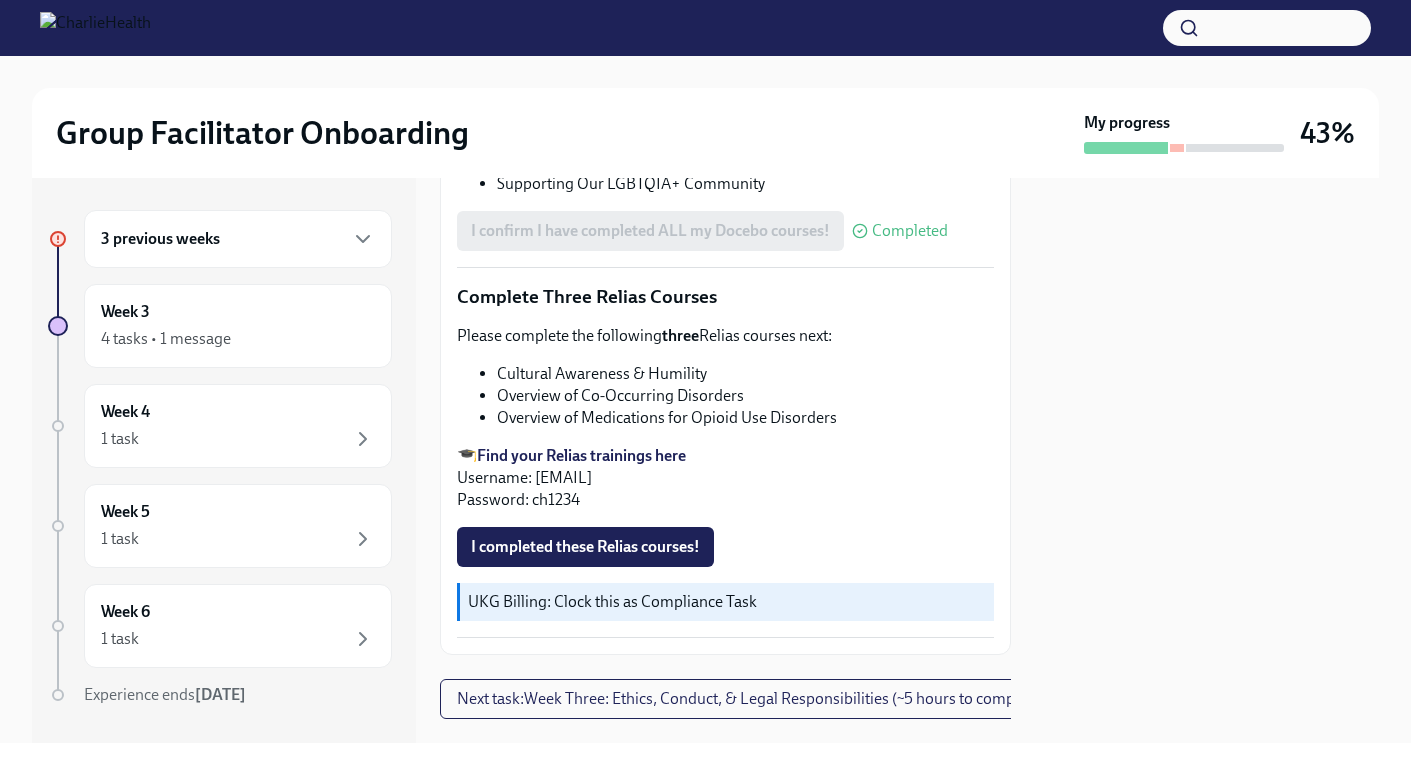 scroll, scrollTop: 1436, scrollLeft: 0, axis: vertical 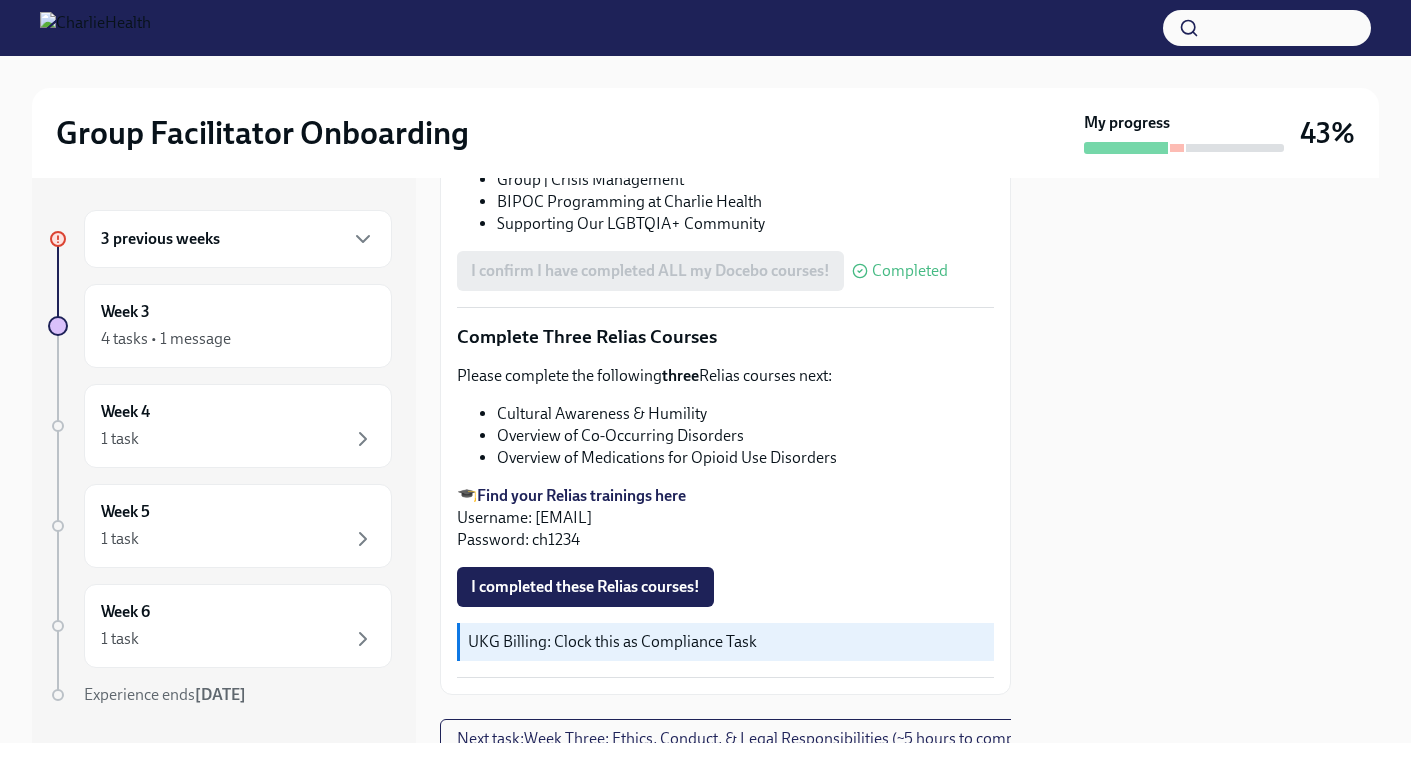 click on "three" at bounding box center [680, 375] 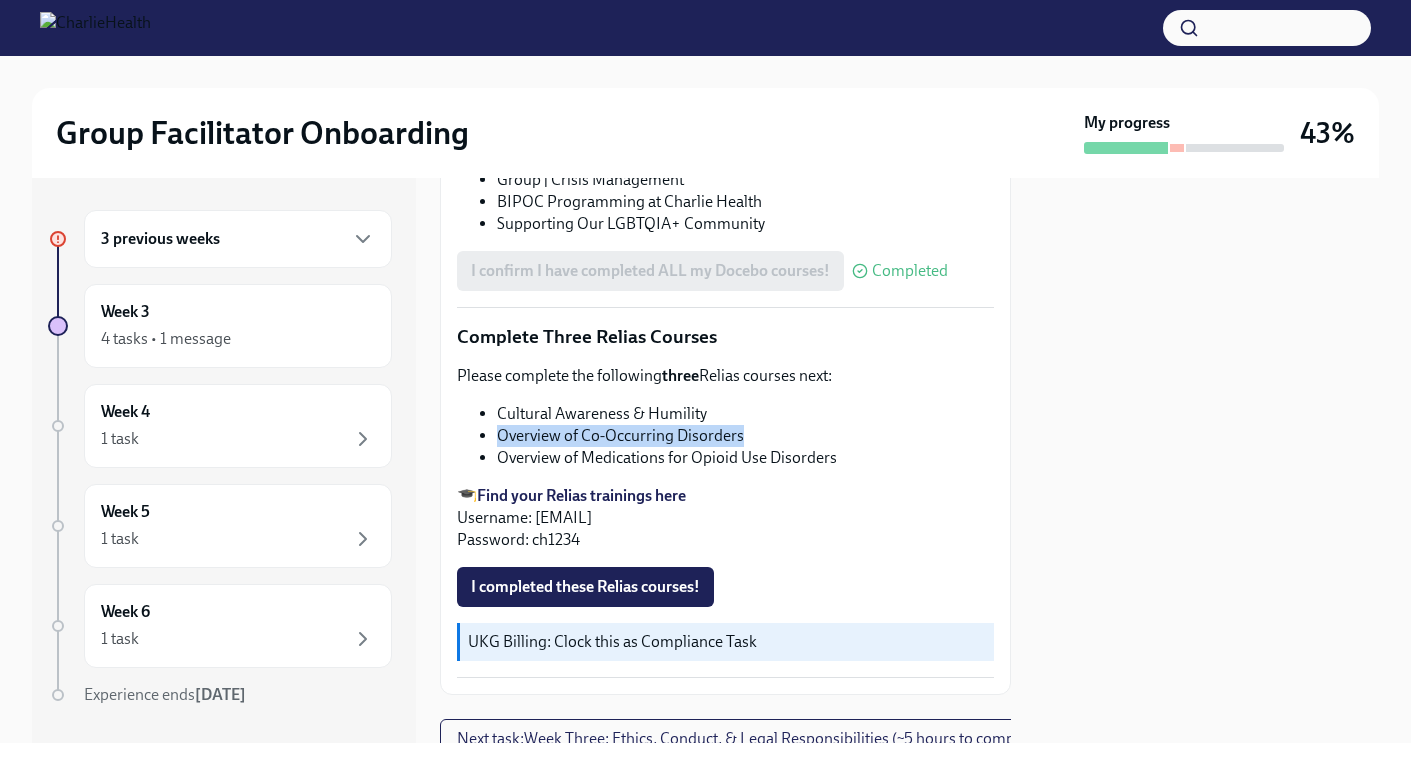 drag, startPoint x: 740, startPoint y: 433, endPoint x: 491, endPoint y: 442, distance: 249.1626 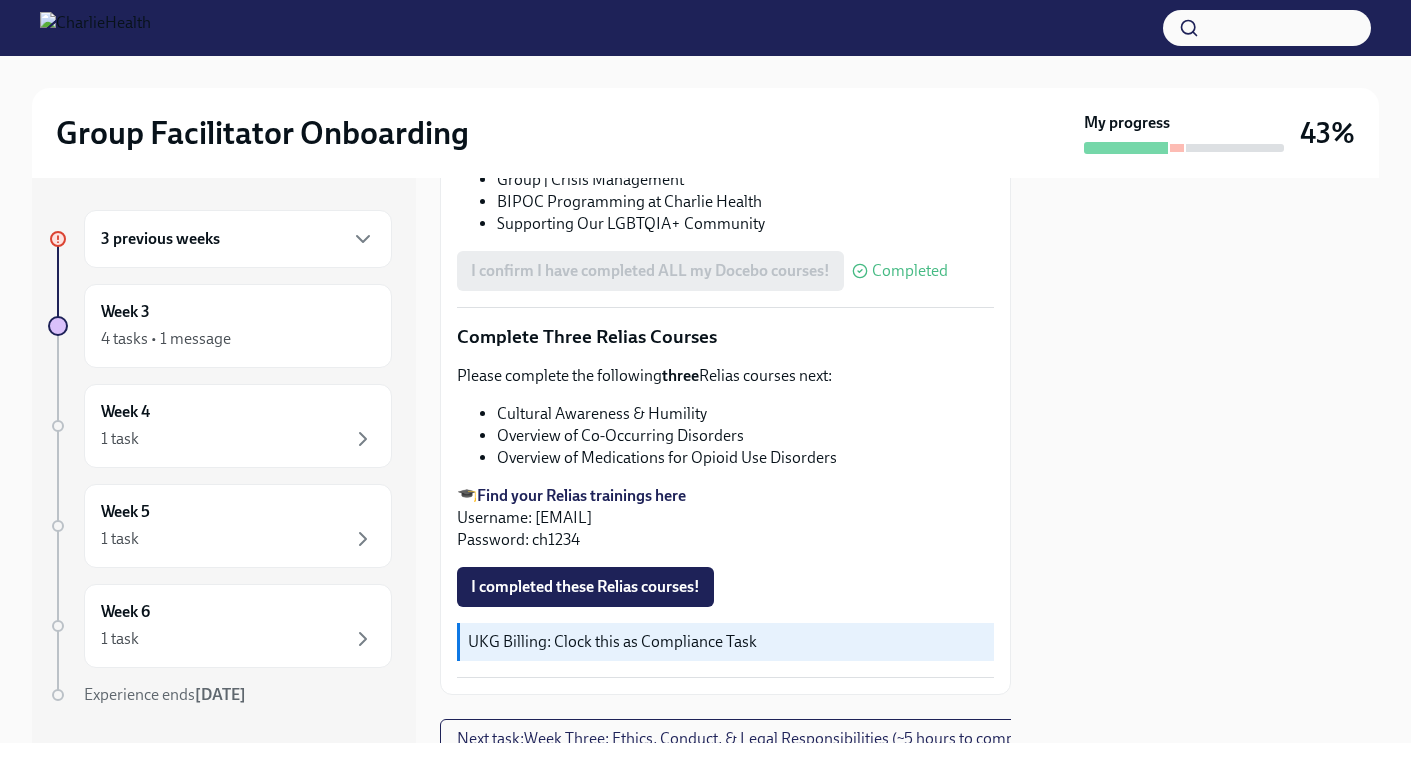 click on "Complete Three Relias Courses" at bounding box center (725, 337) 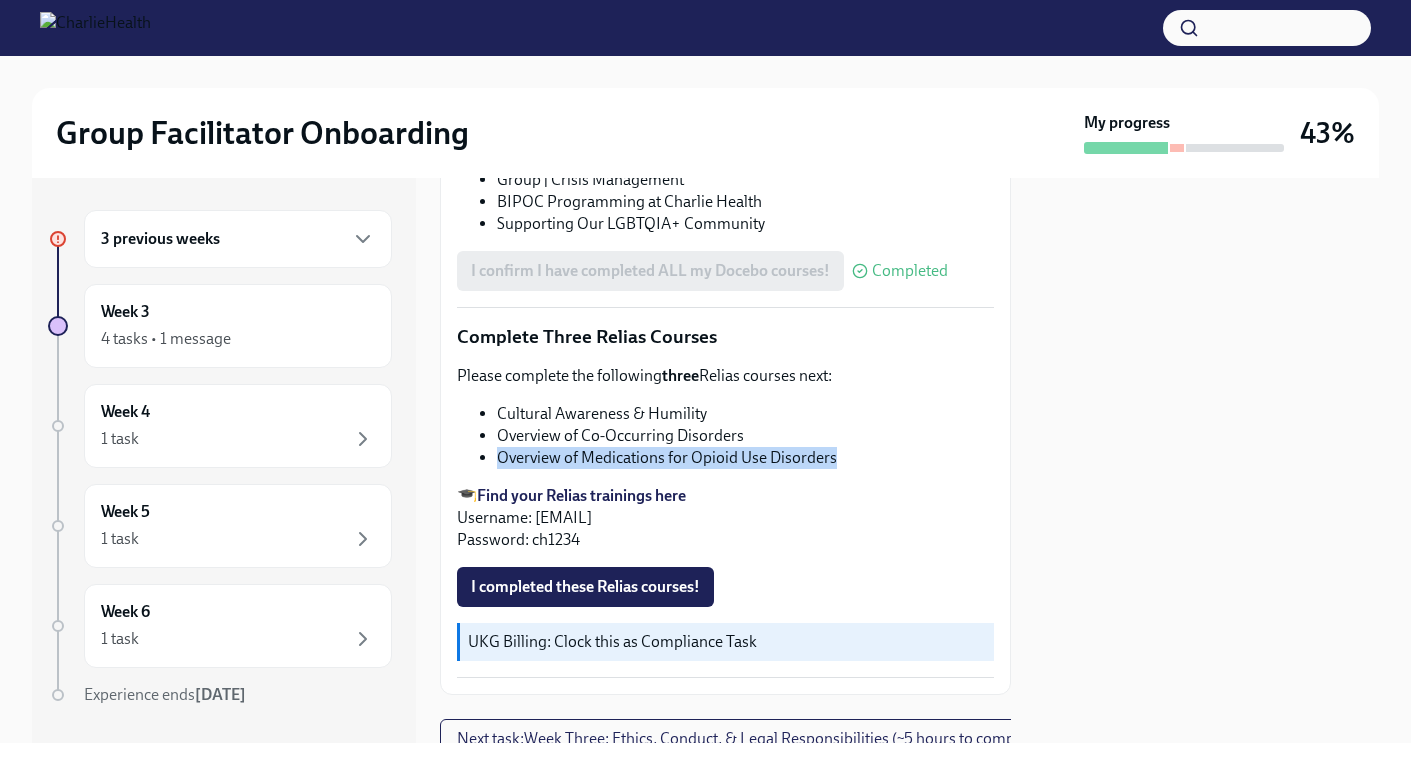 drag, startPoint x: 839, startPoint y: 453, endPoint x: 460, endPoint y: 456, distance: 379.01187 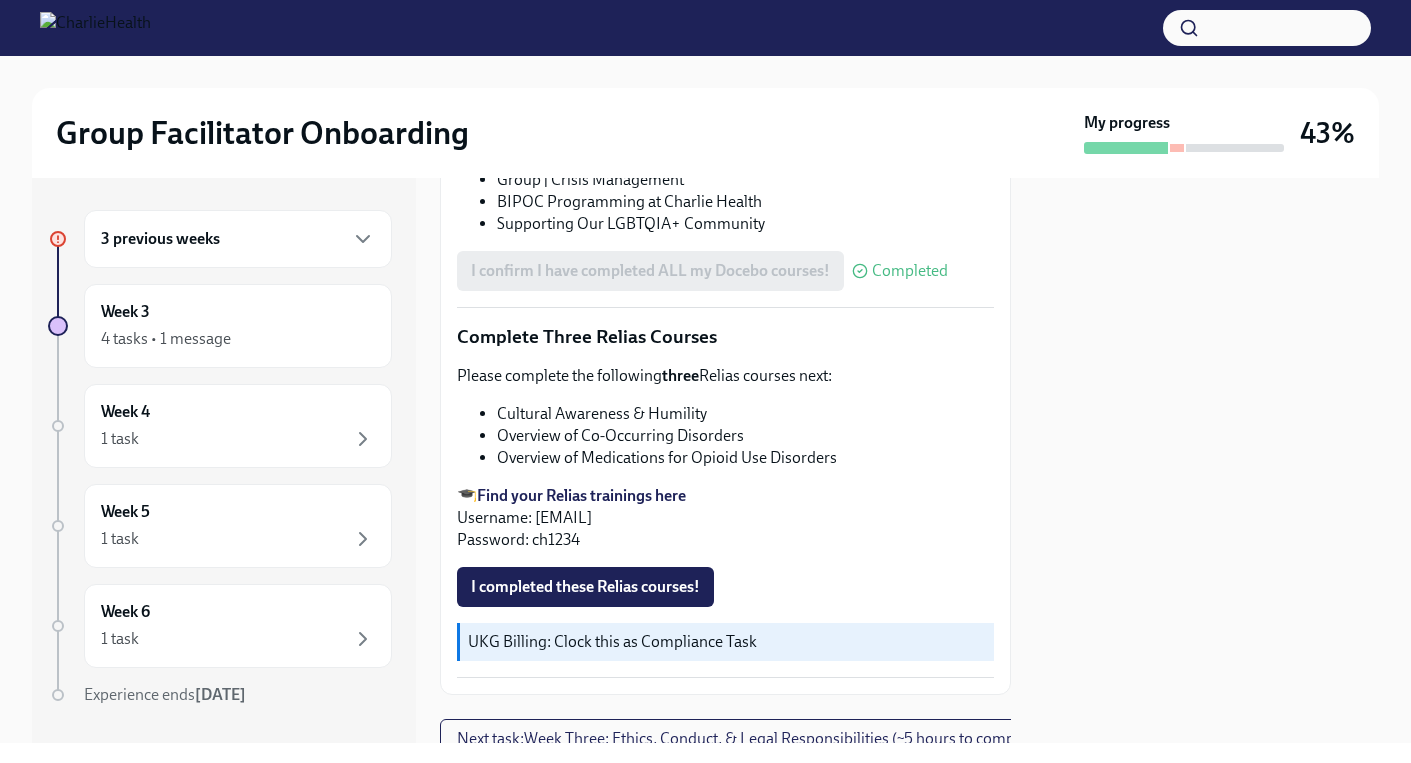 click at bounding box center (1207, 460) 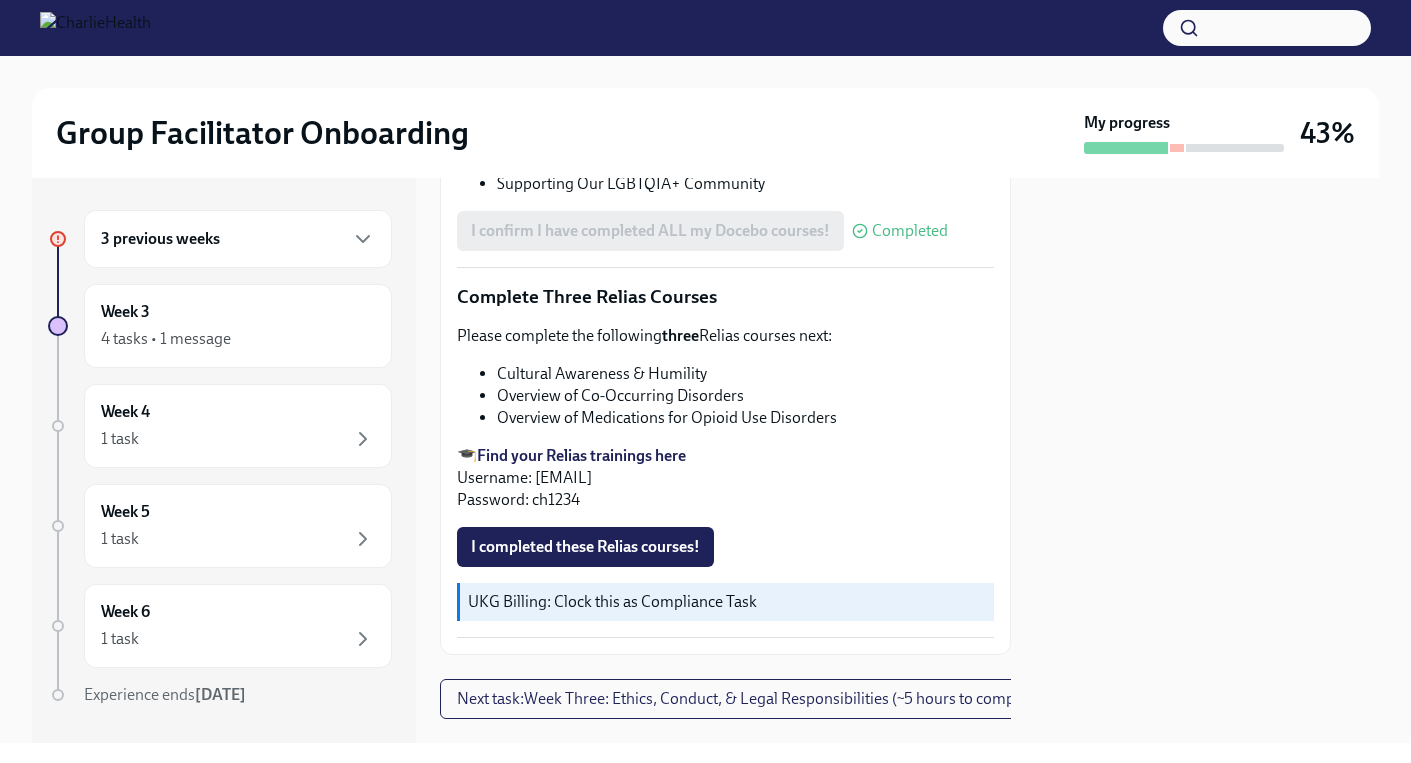 click at bounding box center [1207, 460] 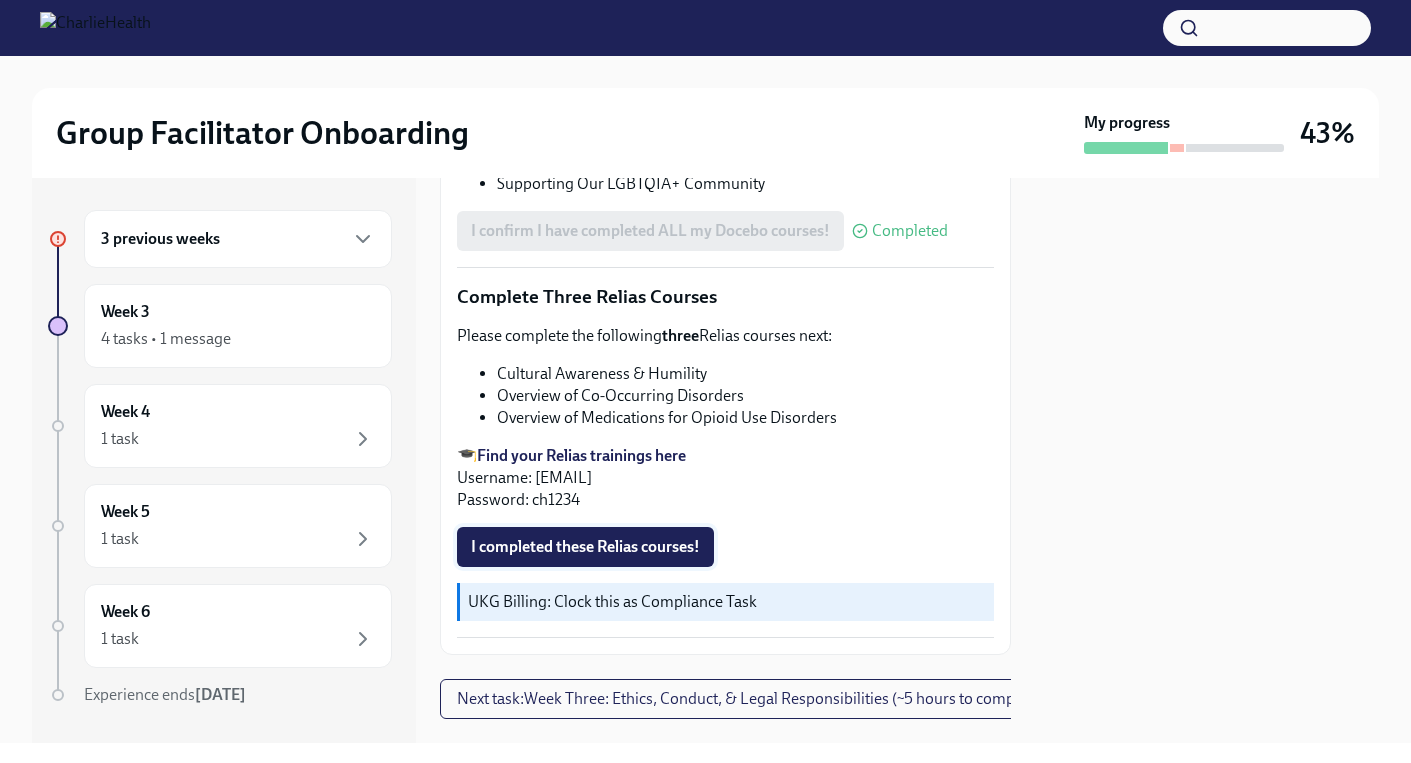click on "I completed these Relias courses!" at bounding box center (585, 547) 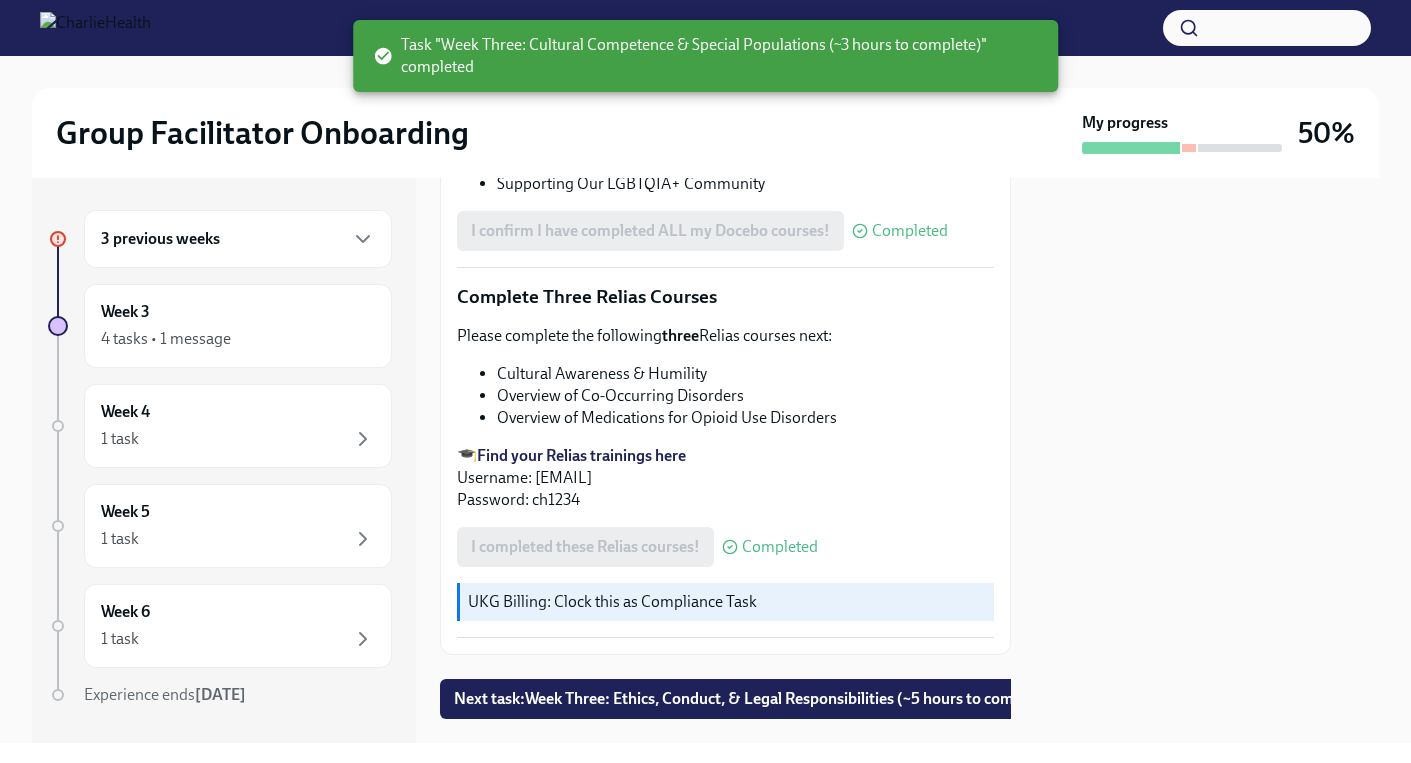 click on "🎓 Find your Relias trainings here
Username: [EMAIL]
Password: [PASSWORD]" at bounding box center (725, 478) 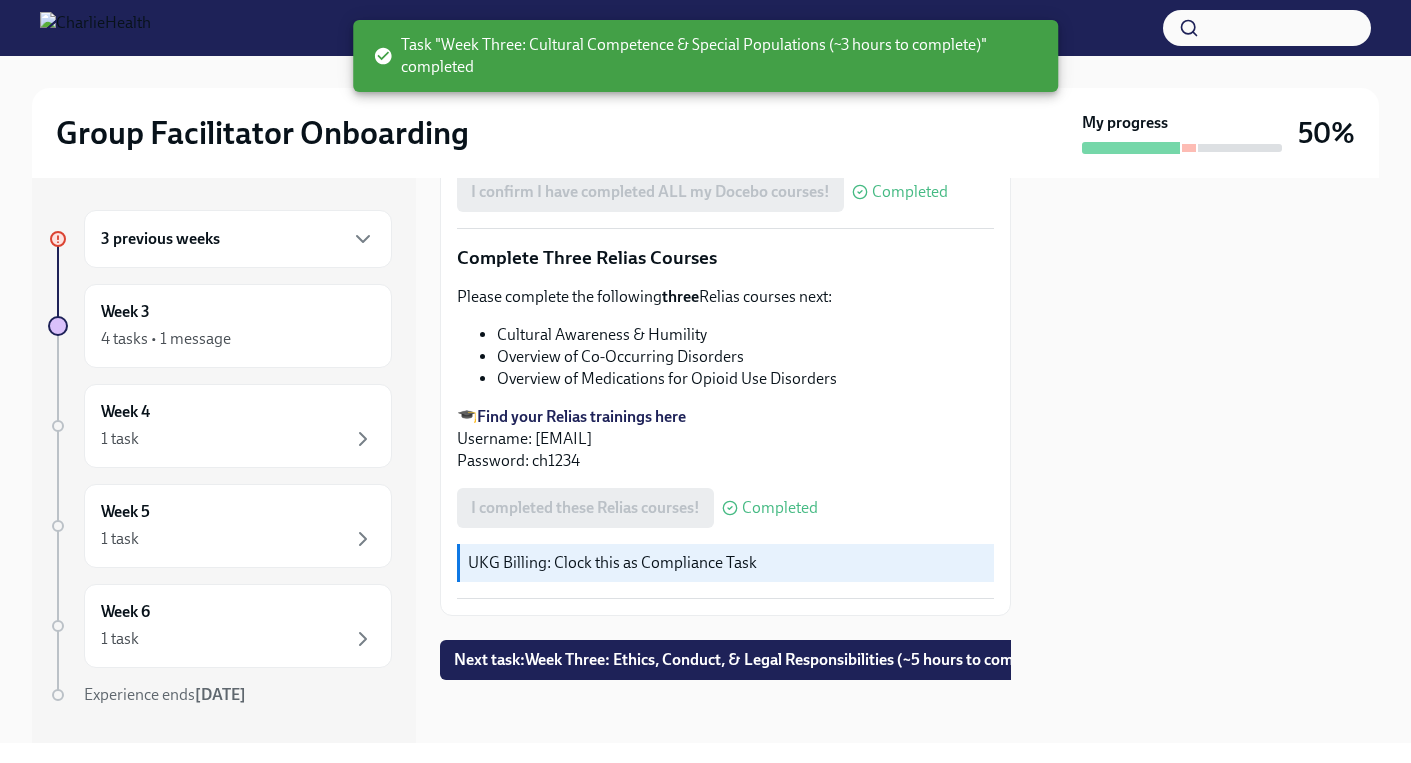 scroll, scrollTop: 1516, scrollLeft: 0, axis: vertical 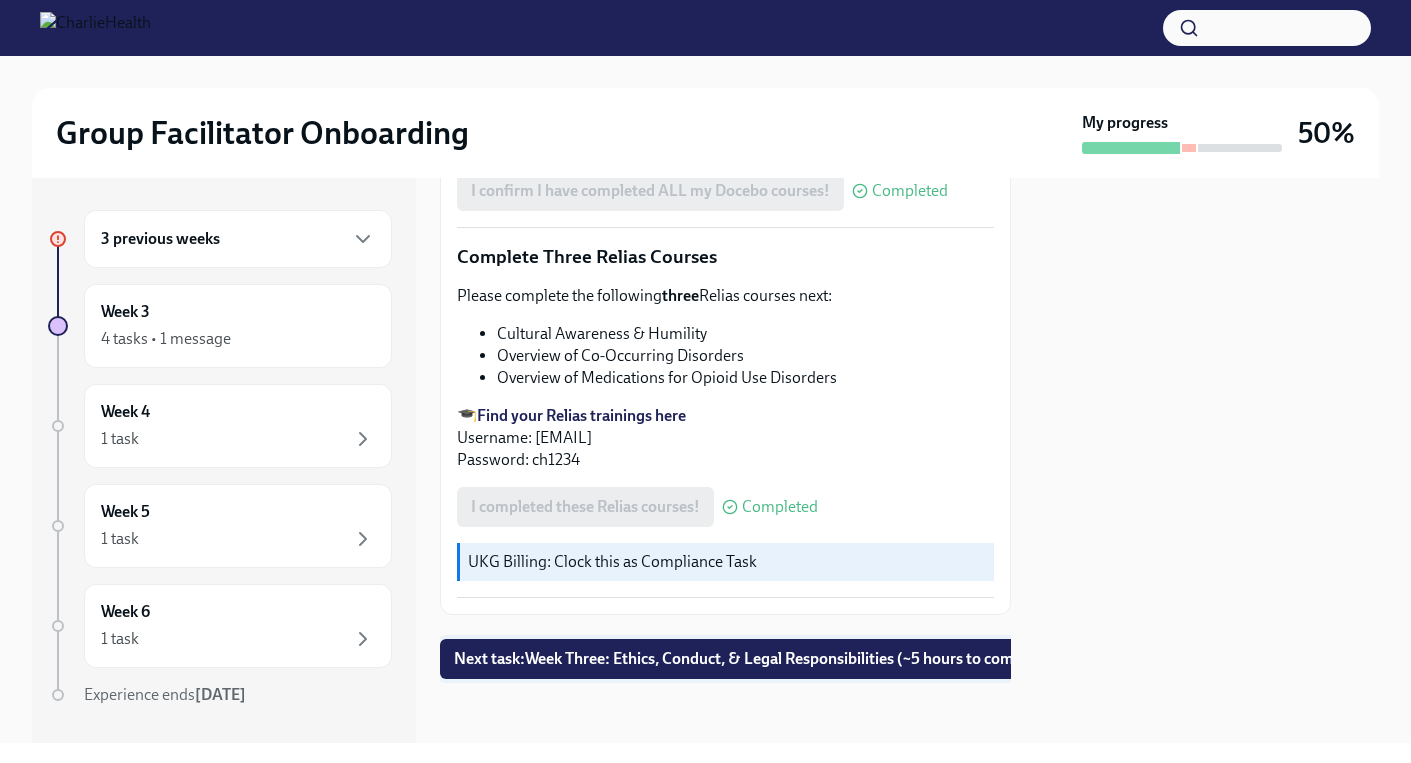 click on "Next task :  Week Three: Ethics, Conduct, & Legal Responsibilities (~5 hours to complete)" at bounding box center [754, 659] 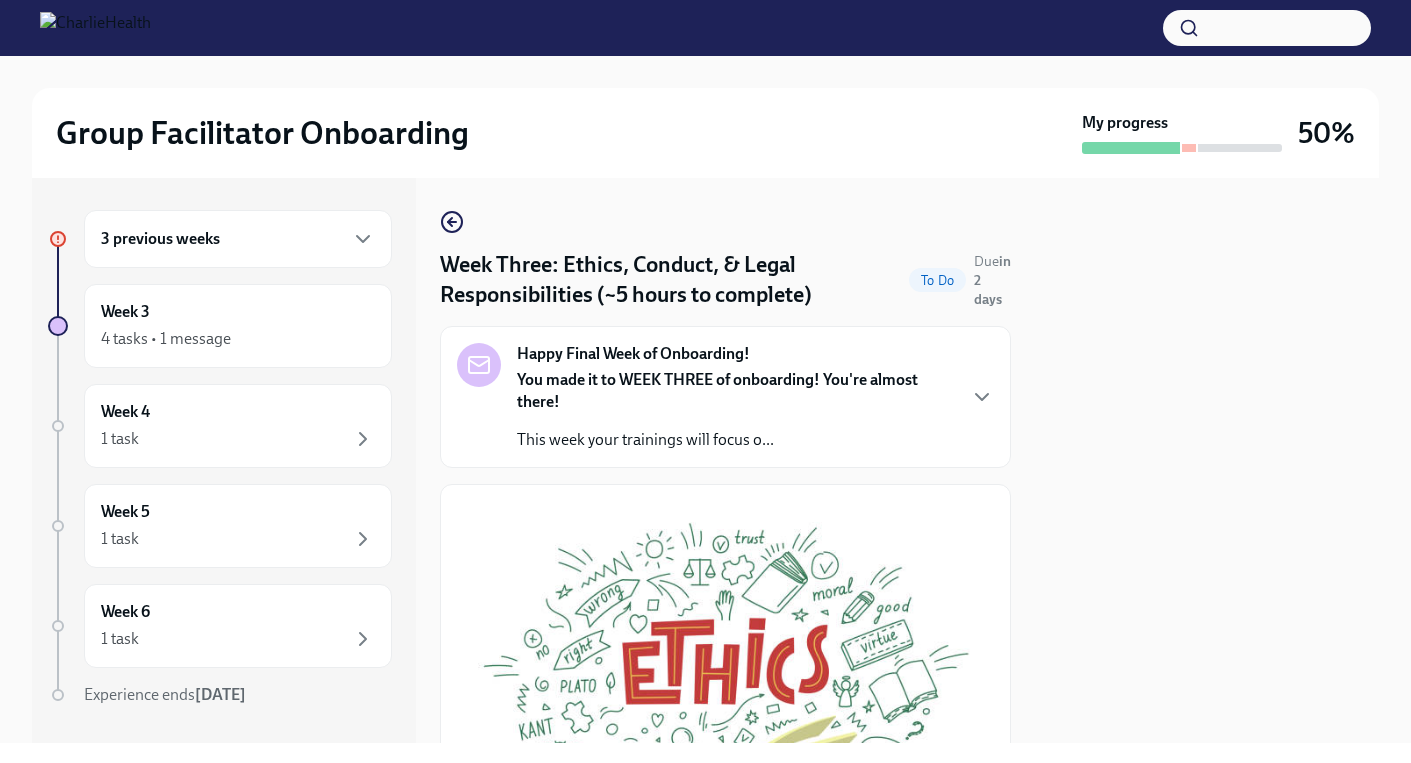 click on "Experience ends [DATE] Week Three: Ethics, Conduct, & Legal Responsibilities (~5 hours to complete) To Do Due in 2 days Happy Final Week of Onboarding! You made it to WEEK THREE of onboarding! You're almost there!
This week your trainings will focus o... As providers, we have a responsibility to uphold the highest ethics and best conduct. Please take the following courses in Relias. Complete Four Relias Courses Please complete the following four Relias courses next:
Ethics/Code of Conduct
Boundaries in the Treatment Relationship
Client Grievances & Confidentiality
Mandated Reporting
🎓 Find your Relias trainings here
Username: [EMAIL]
Password: [PASSWORD] I completed these Relias courses! UKG Billing: Clock this as Compliance Task Onboarding Compliance Check At this point, all your compliance tasks should be completed!
PLEASE NOTE:
Next task :" at bounding box center [705, 460] 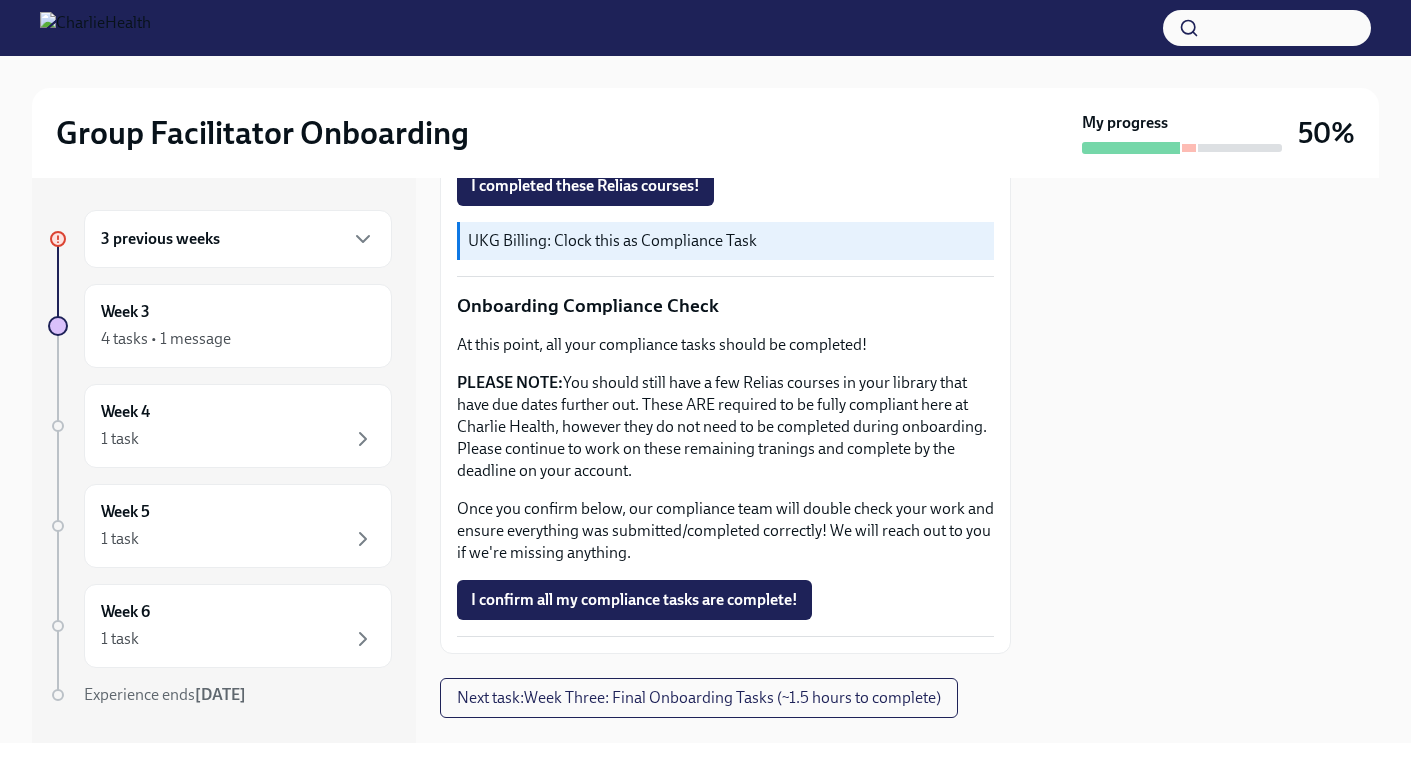 scroll, scrollTop: 1114, scrollLeft: 0, axis: vertical 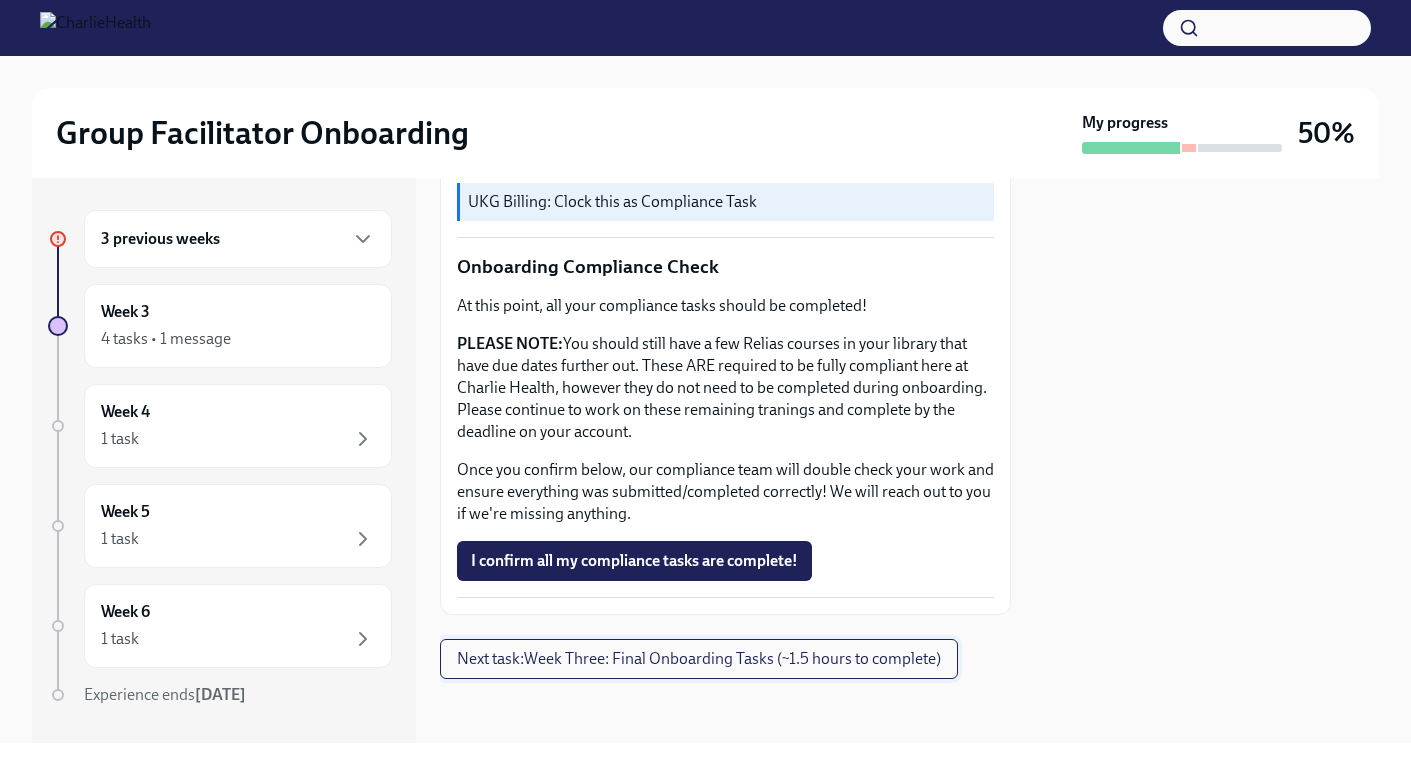 click on "Next task :  Week Three: Final Onboarding Tasks (~1.5 hours to complete)" at bounding box center (699, 659) 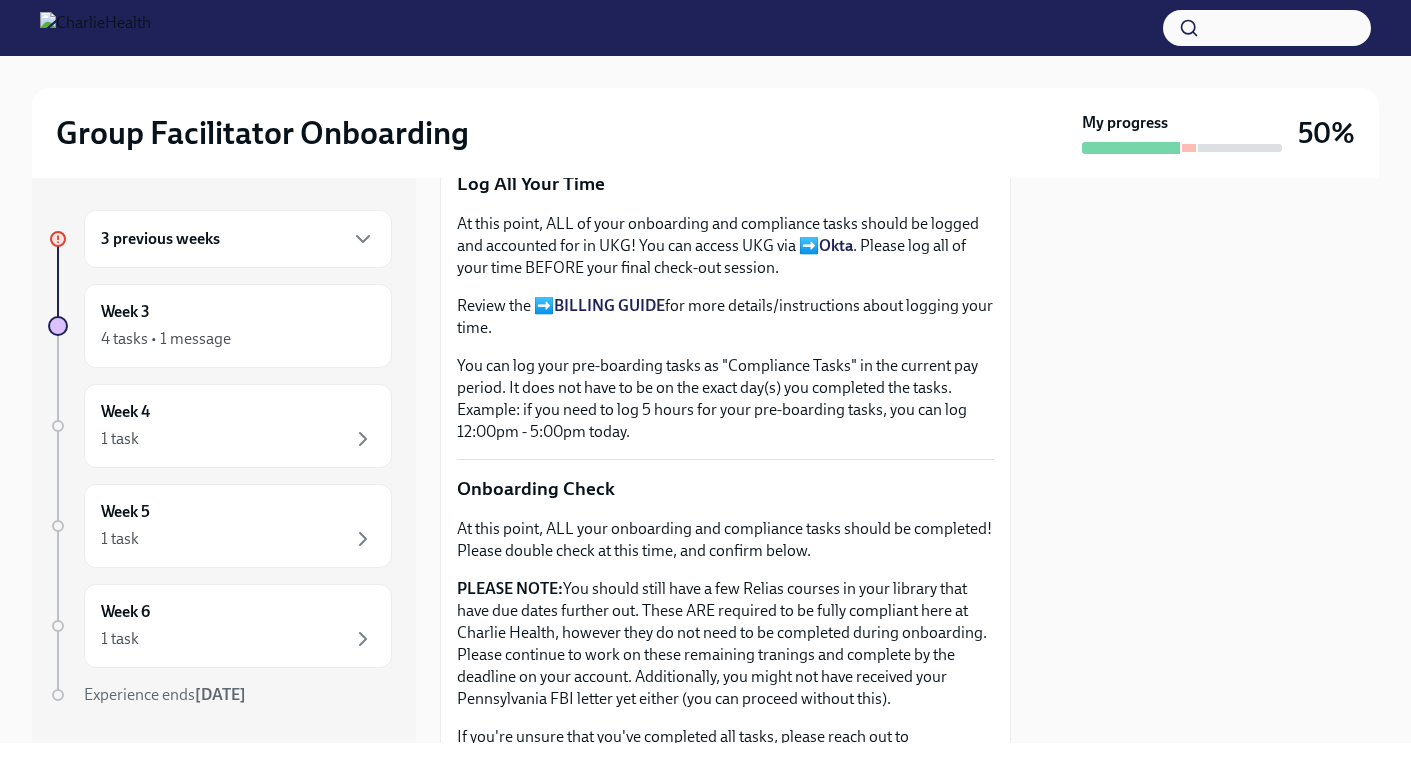 scroll, scrollTop: 0, scrollLeft: 0, axis: both 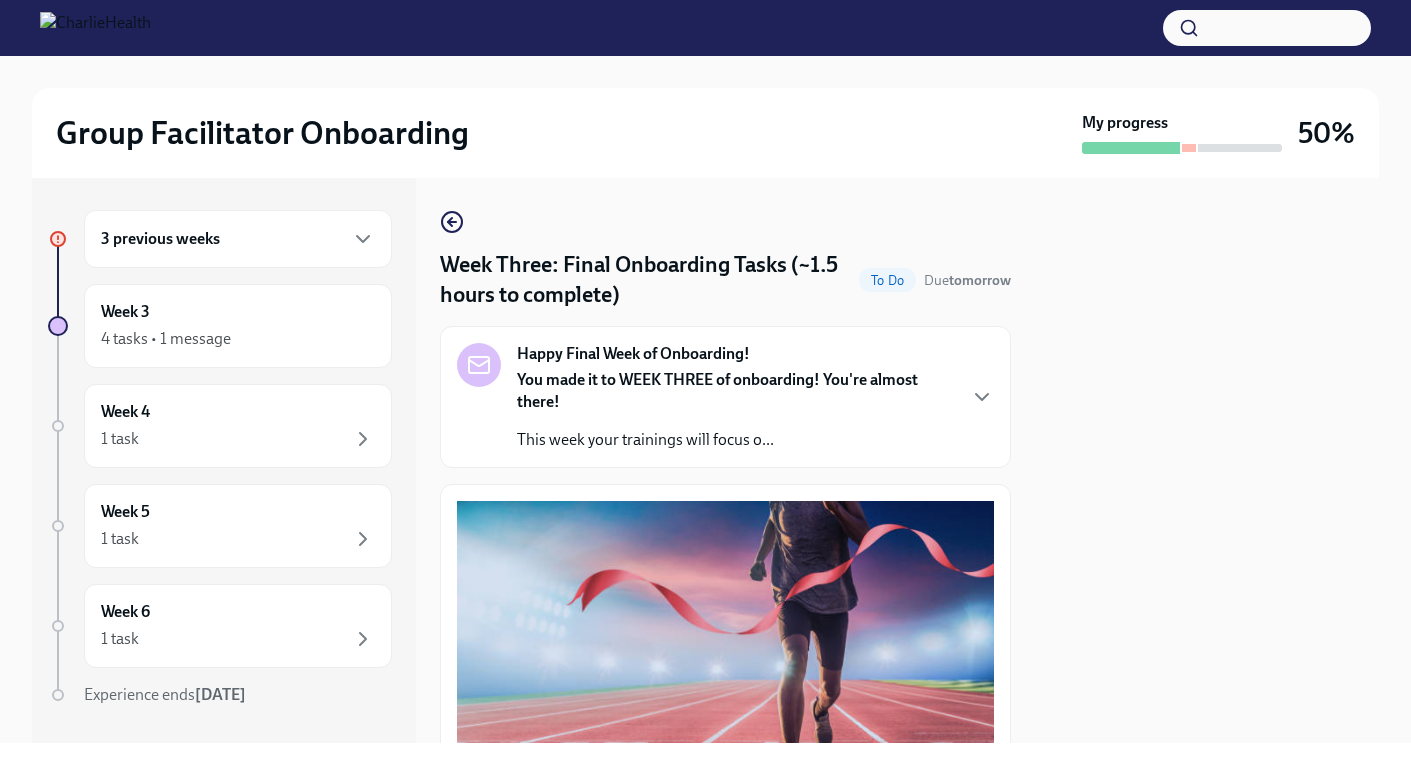 type 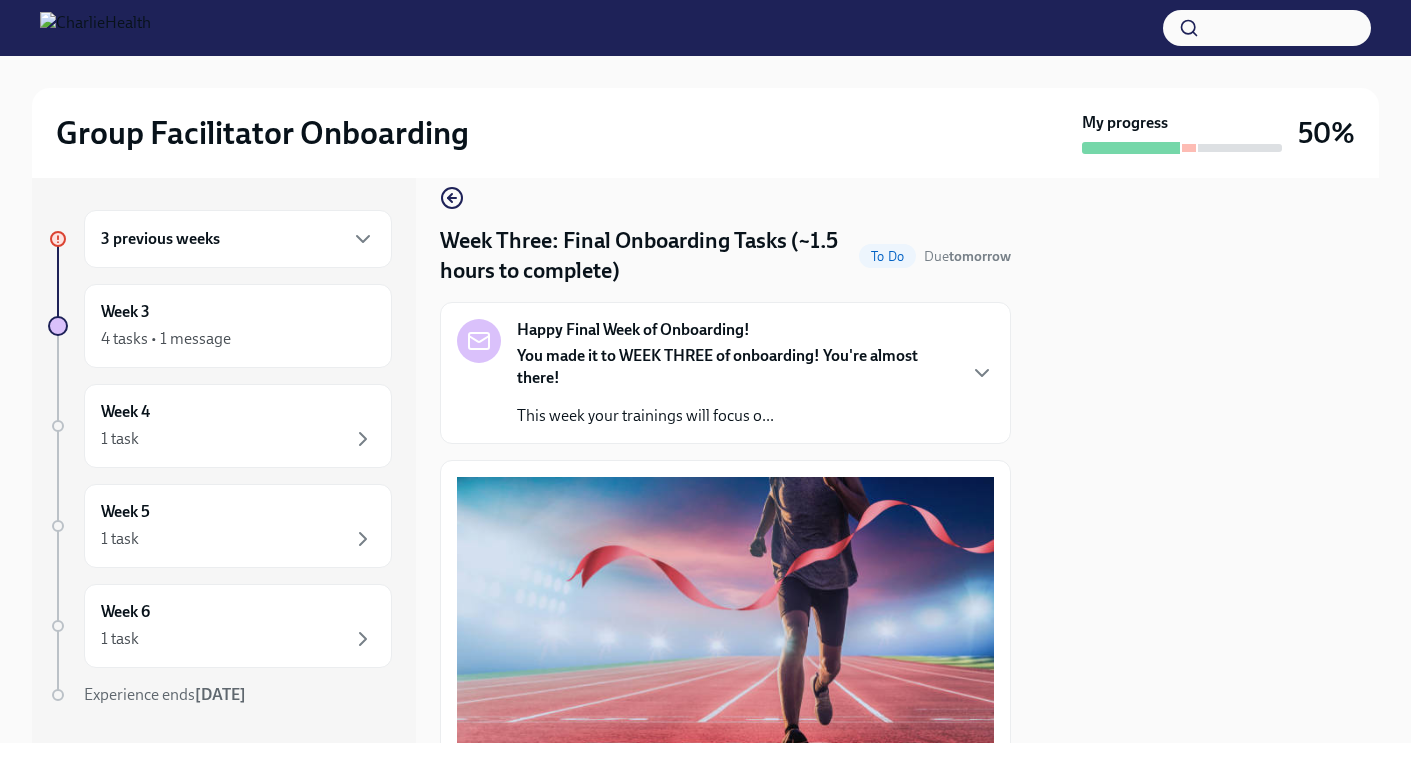 scroll, scrollTop: 0, scrollLeft: 0, axis: both 